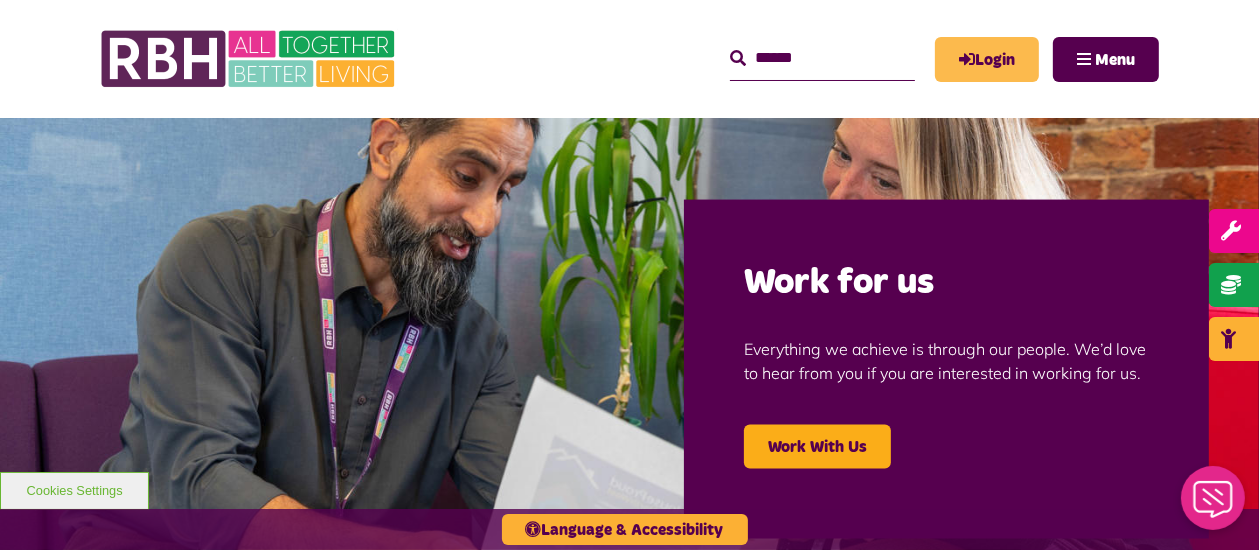 scroll, scrollTop: 0, scrollLeft: 0, axis: both 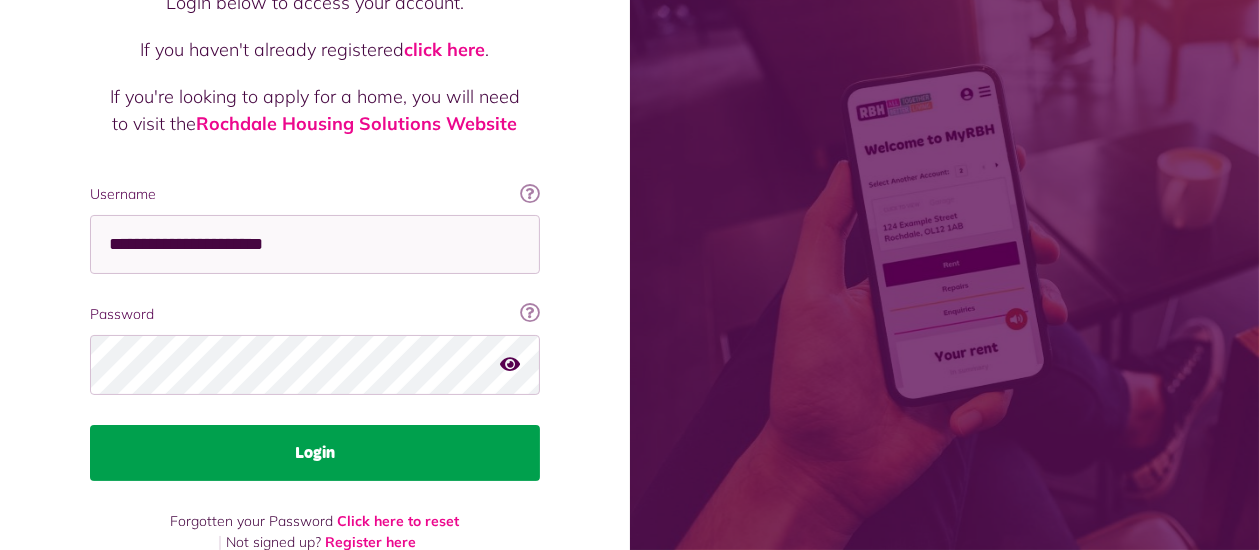 click on "Login" at bounding box center (315, 453) 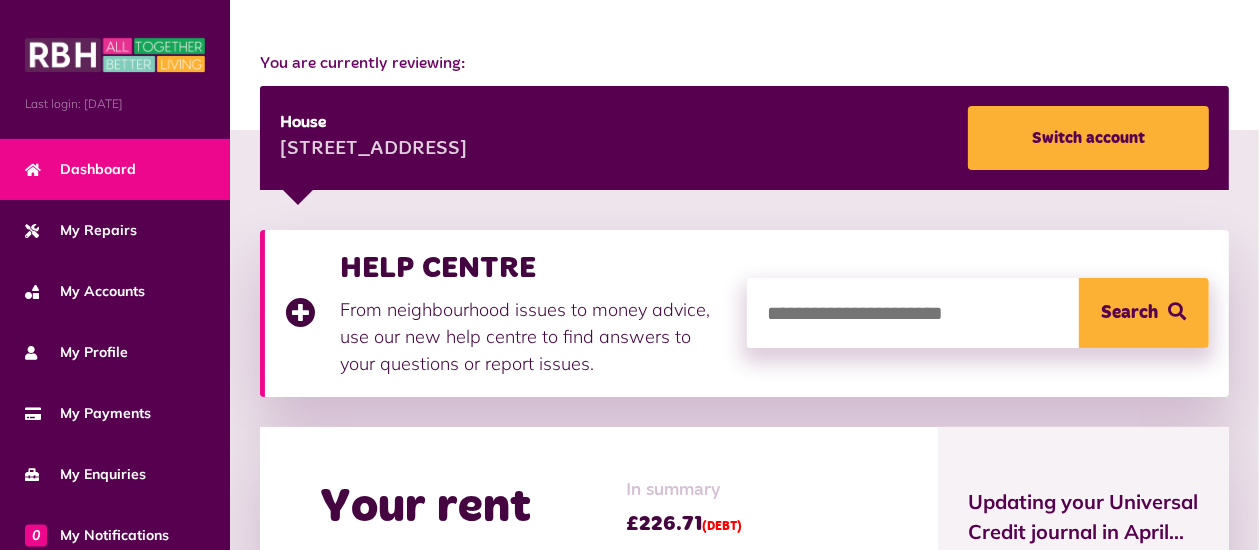 scroll, scrollTop: 316, scrollLeft: 0, axis: vertical 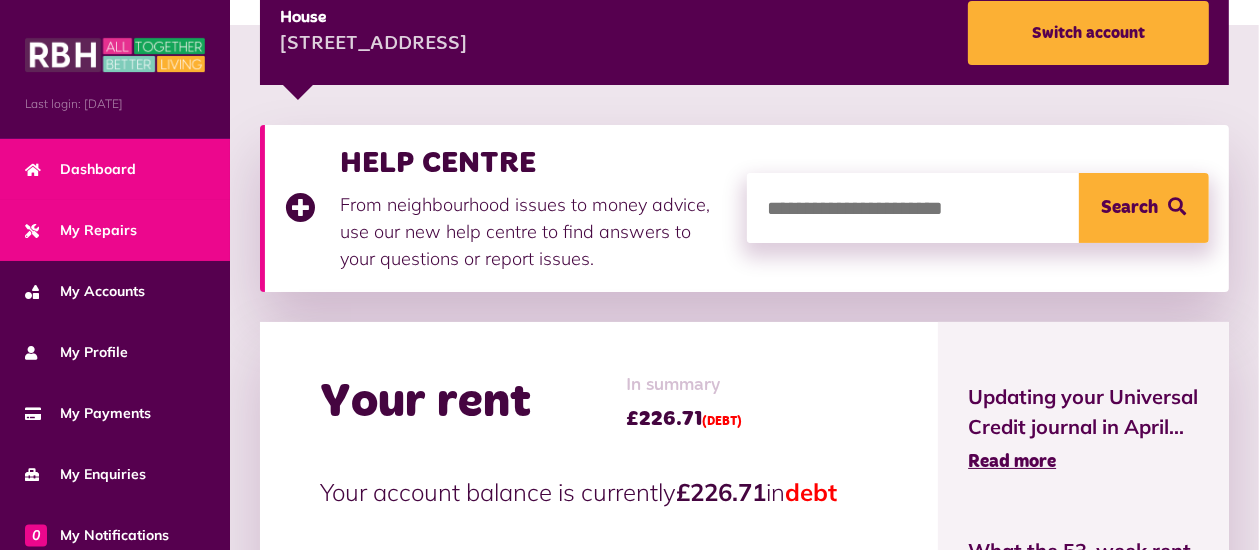 click on "My Repairs" at bounding box center [81, 230] 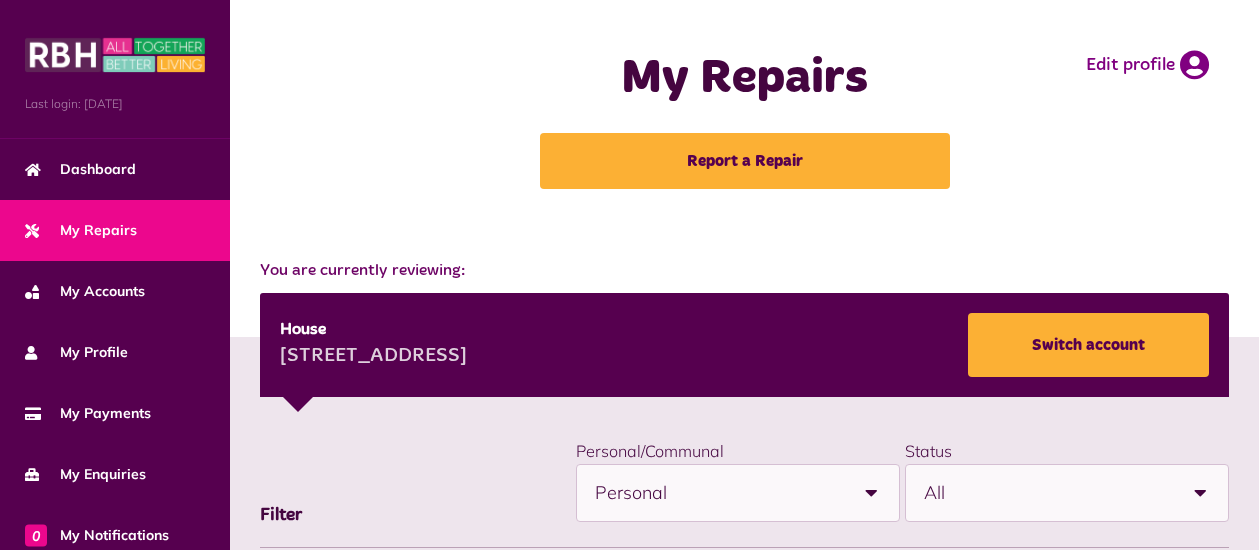 scroll, scrollTop: 317, scrollLeft: 0, axis: vertical 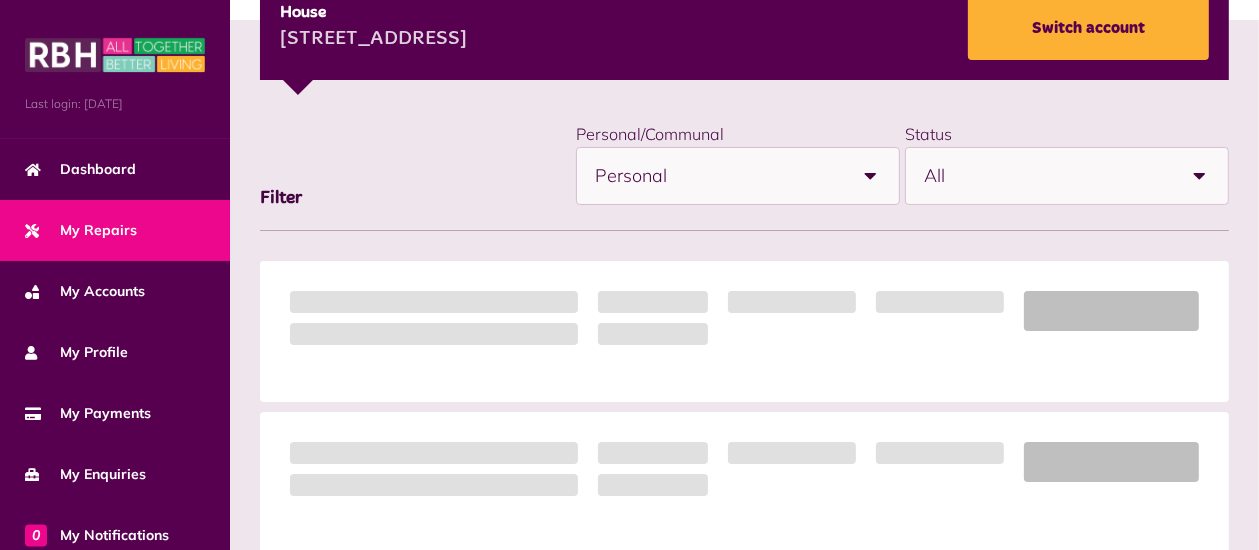 click on "**********" at bounding box center [744, 639] 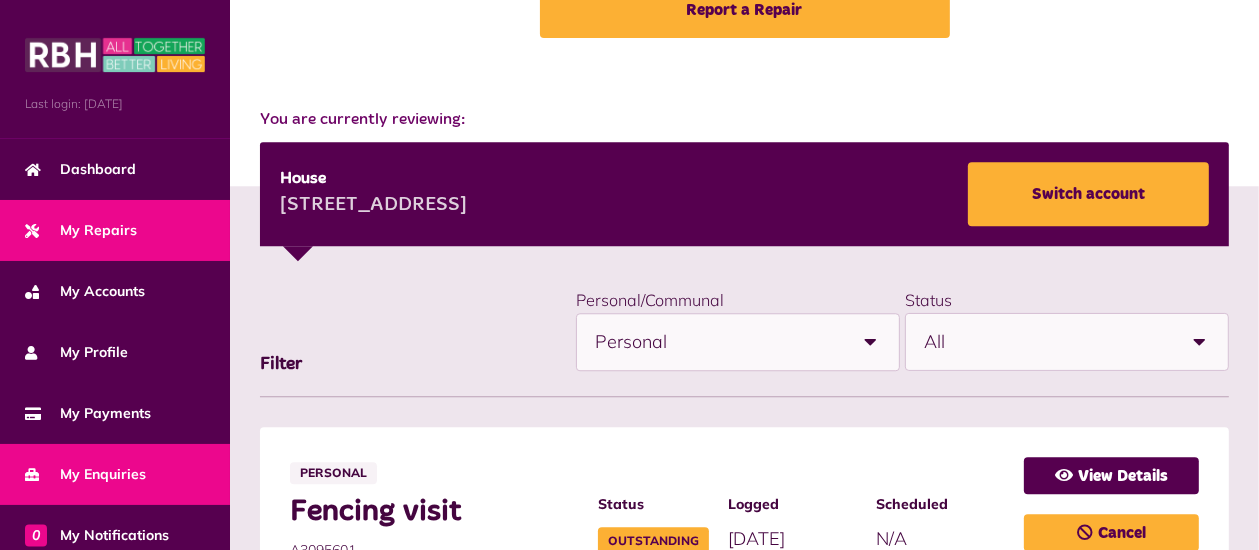 scroll, scrollTop: 0, scrollLeft: 0, axis: both 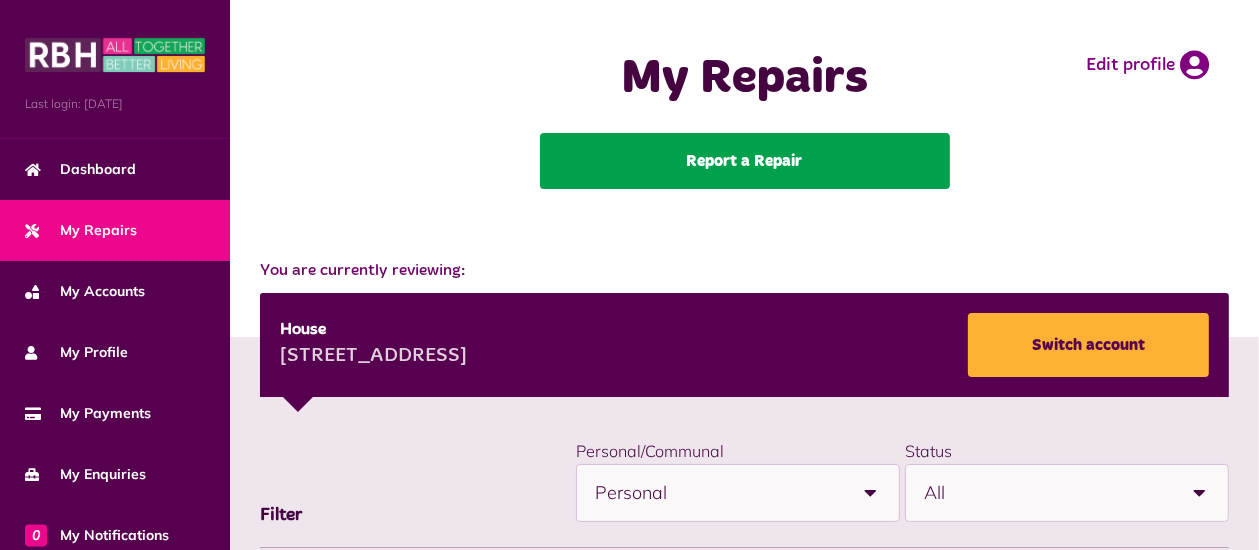 click on "Report a Repair" at bounding box center (745, 161) 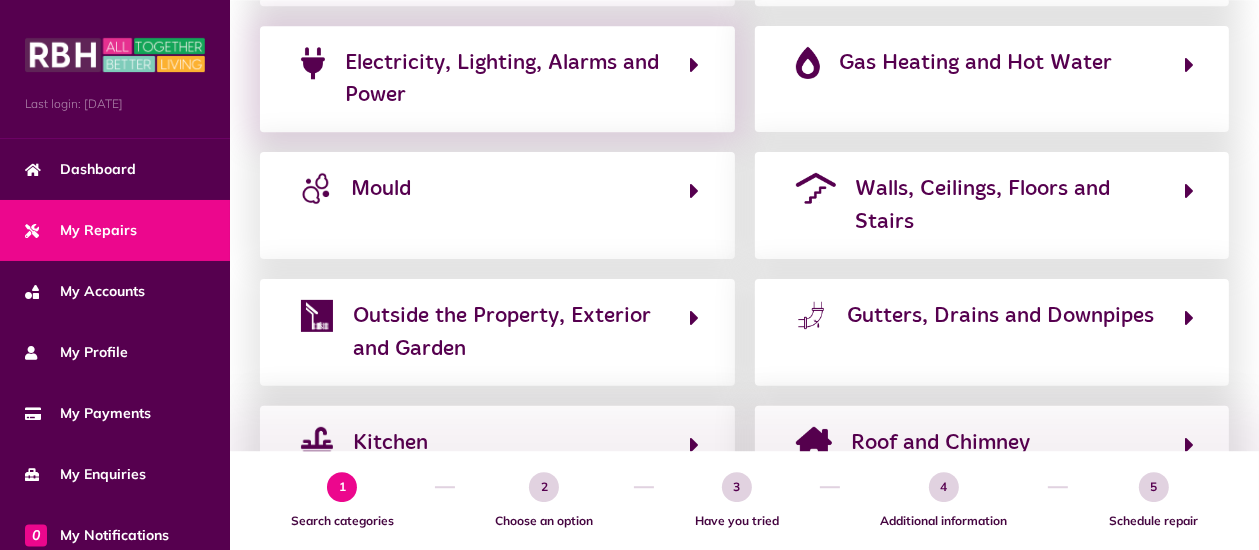 scroll, scrollTop: 528, scrollLeft: 0, axis: vertical 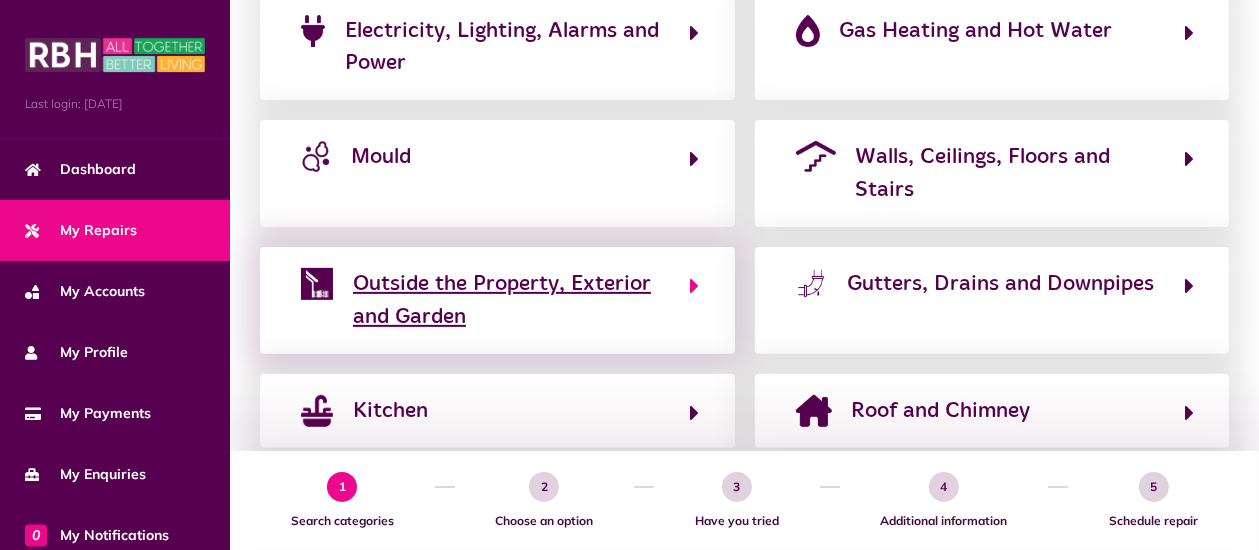 click on "Outside the Property, Exterior and Garden" 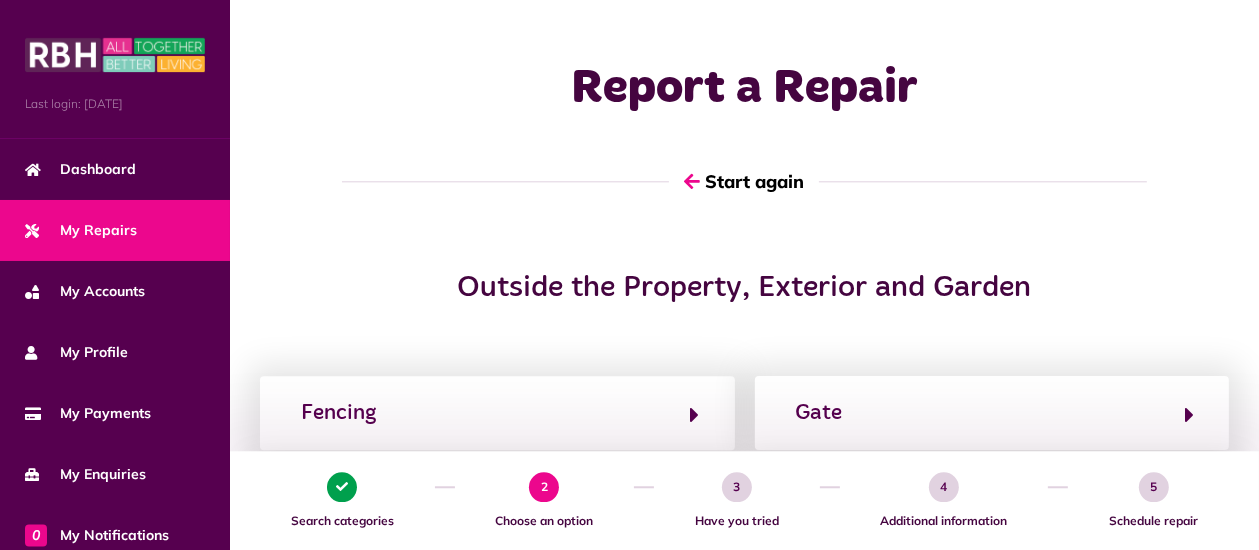 scroll, scrollTop: 0, scrollLeft: 0, axis: both 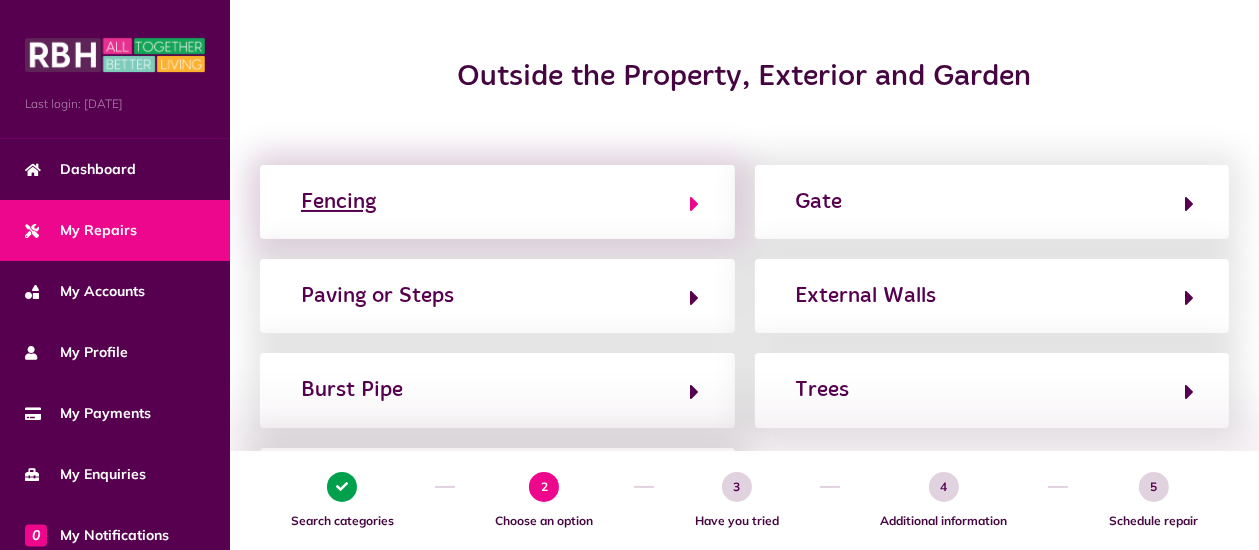 click on "Fencing" 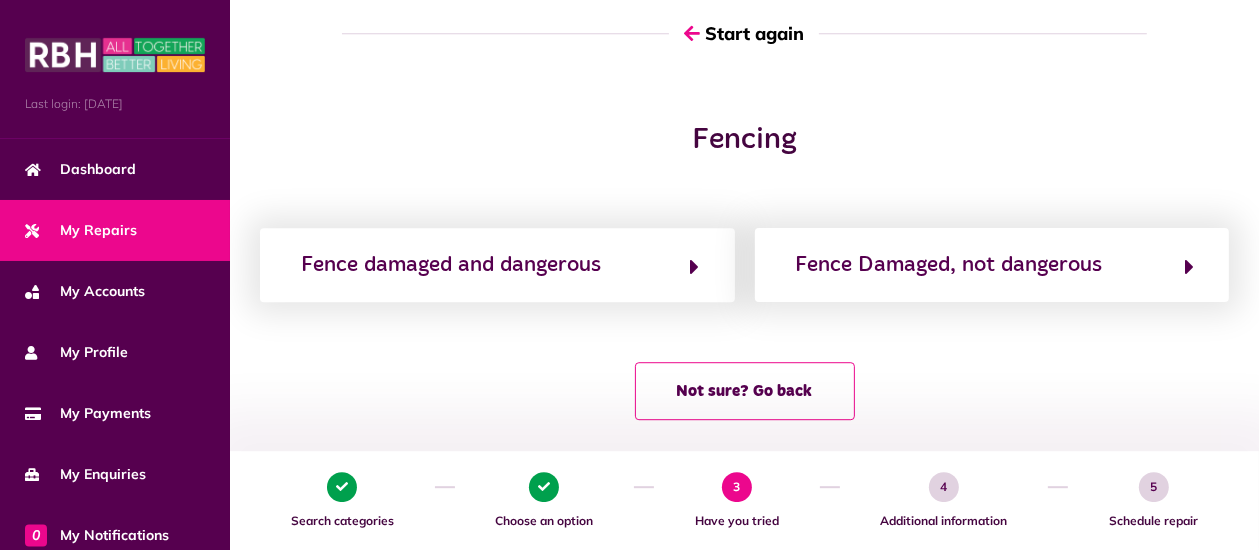 scroll, scrollTop: 168, scrollLeft: 0, axis: vertical 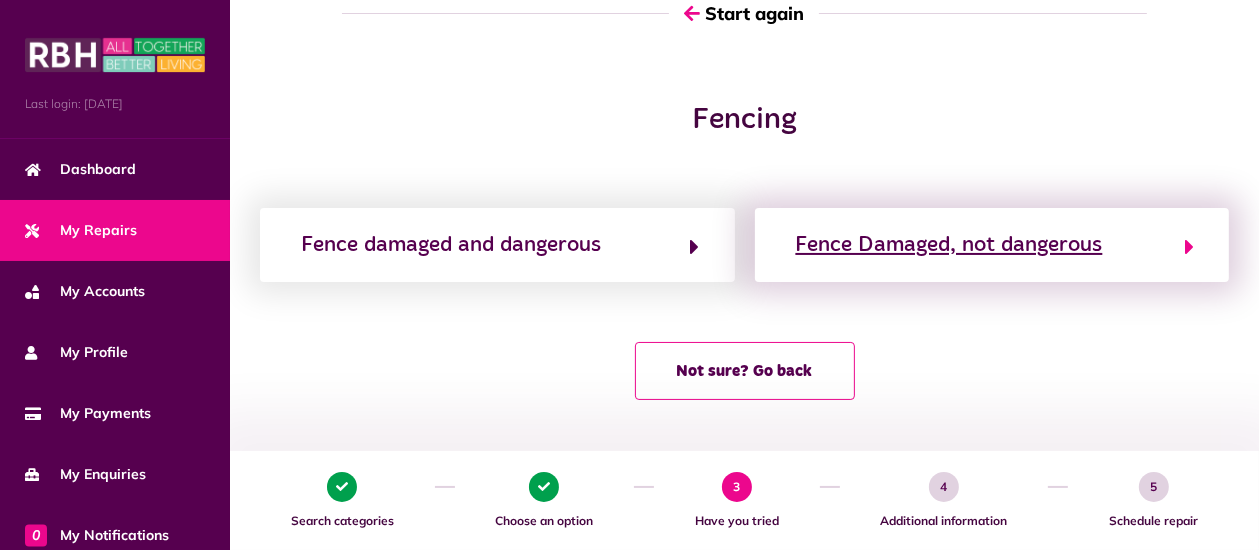 click on "Fence Damaged, not dangerous" 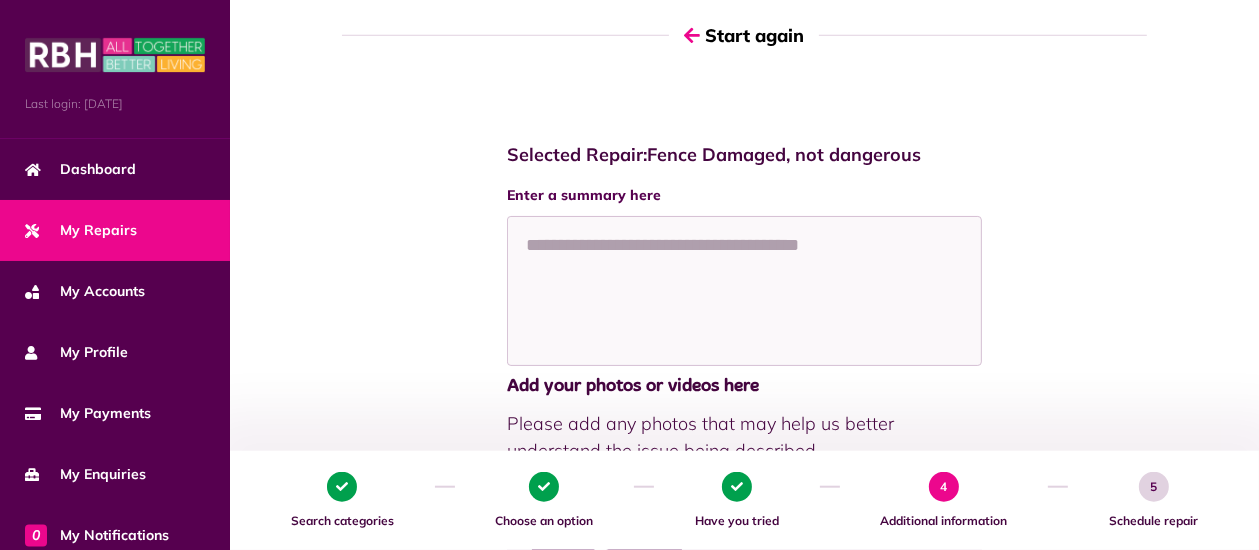 scroll, scrollTop: 105, scrollLeft: 0, axis: vertical 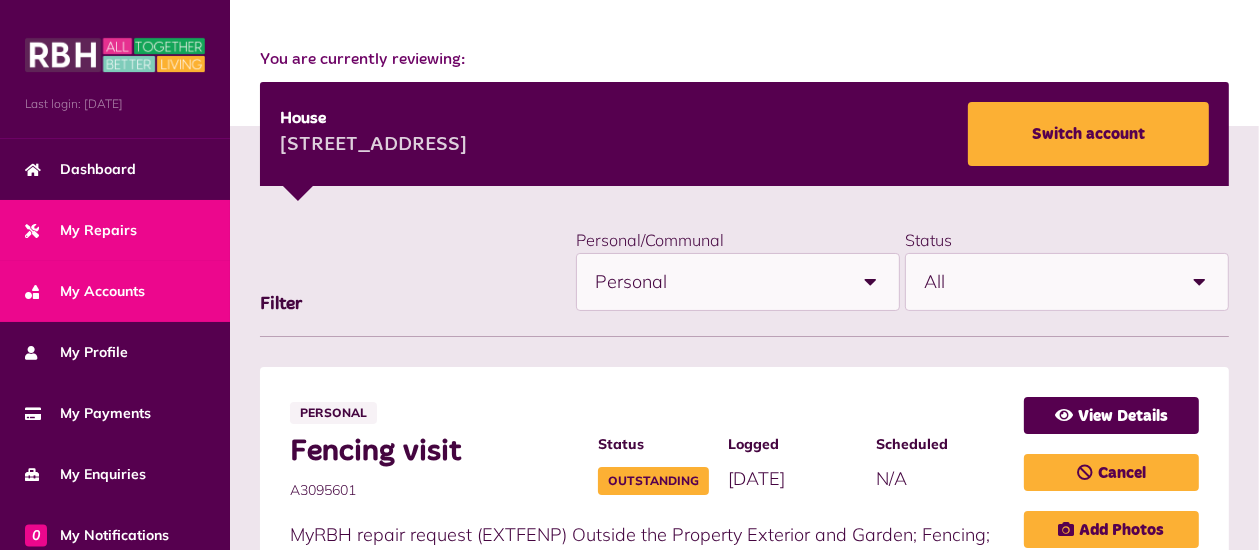 click on "My Accounts" at bounding box center [85, 291] 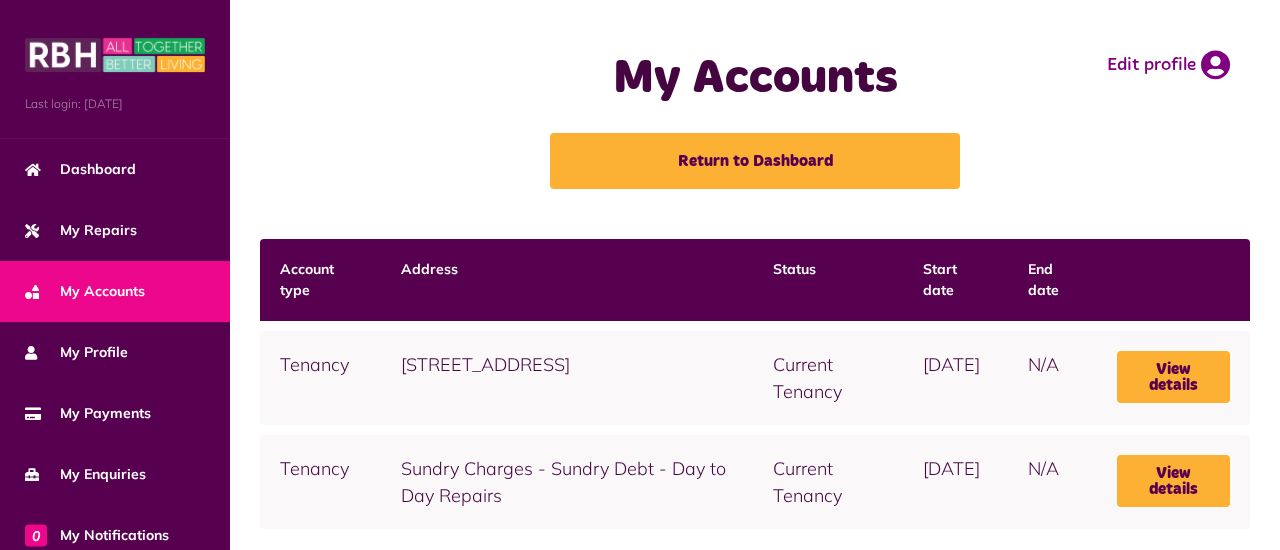 scroll, scrollTop: 0, scrollLeft: 0, axis: both 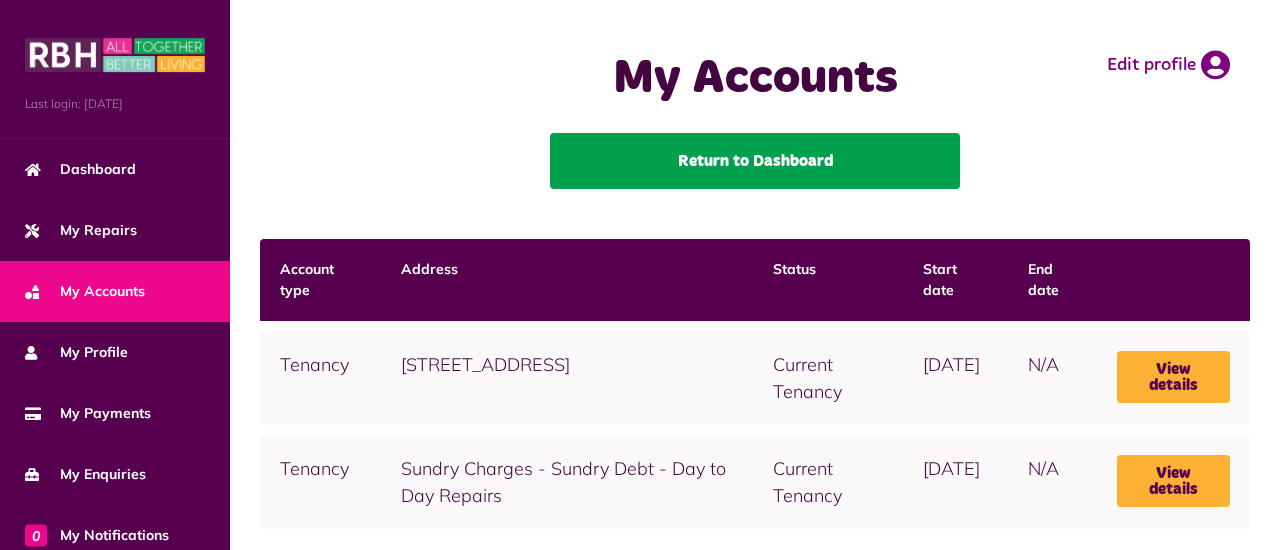 click on "Return to Dashboard" at bounding box center (755, 161) 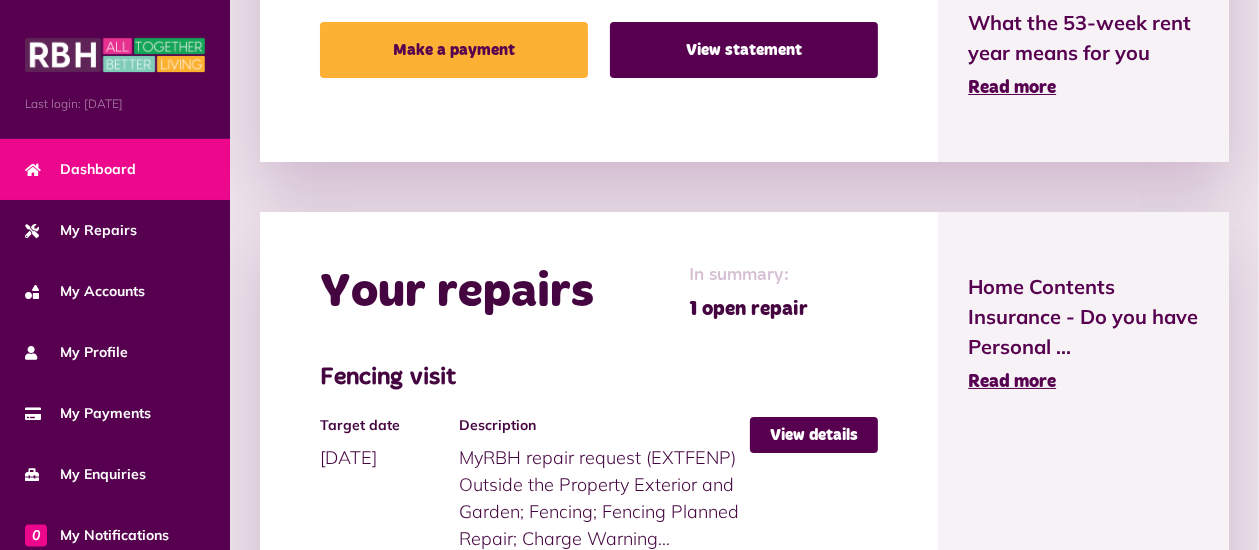 scroll, scrollTop: 739, scrollLeft: 0, axis: vertical 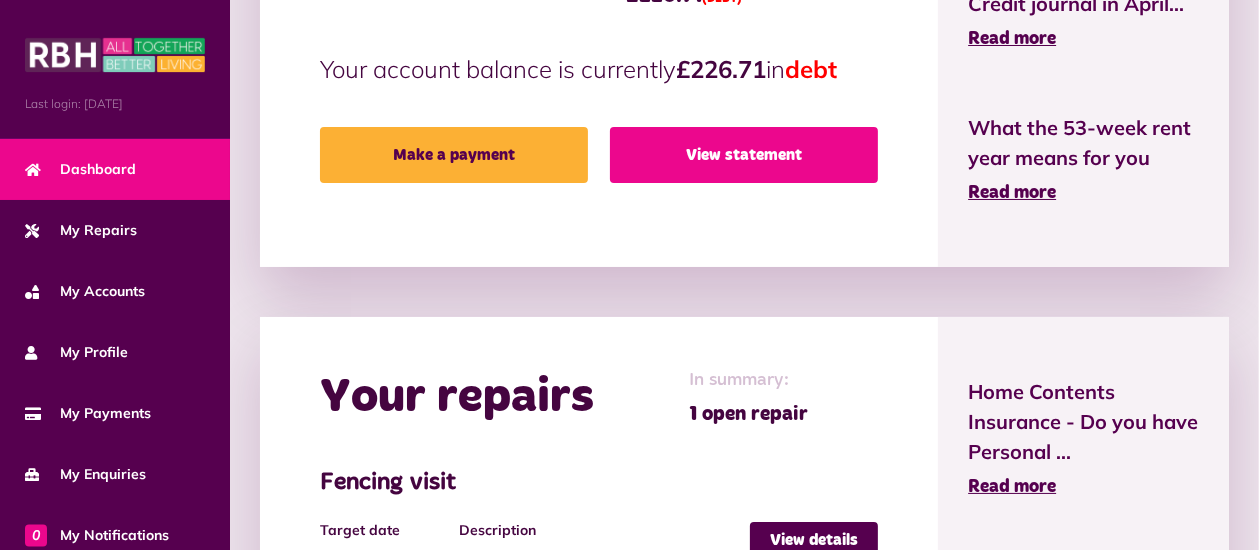 click on "View statement" at bounding box center (744, 155) 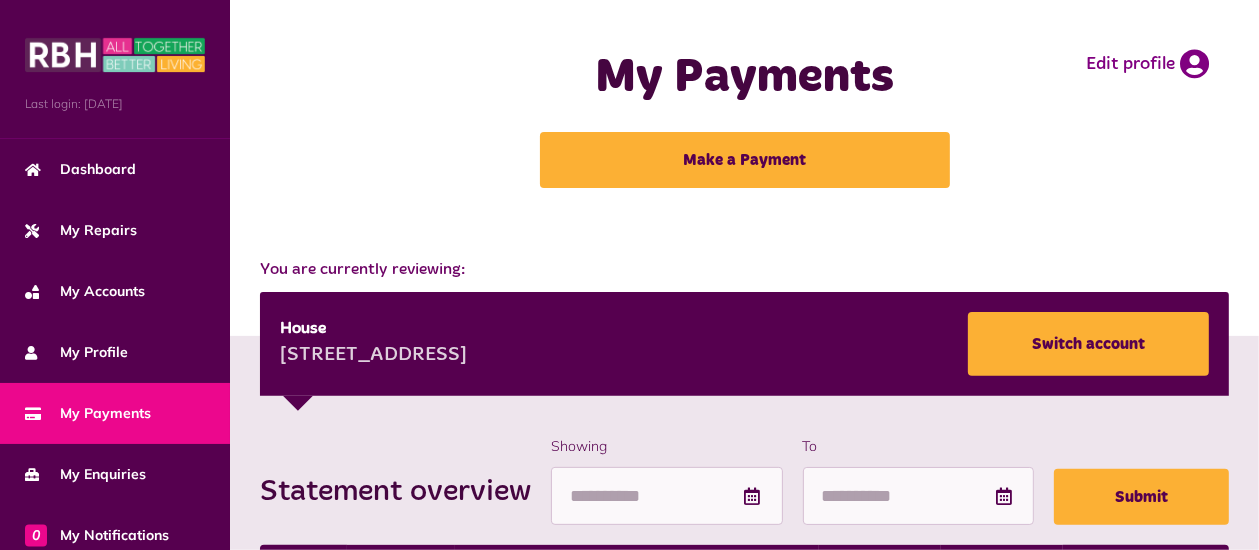 scroll, scrollTop: 0, scrollLeft: 0, axis: both 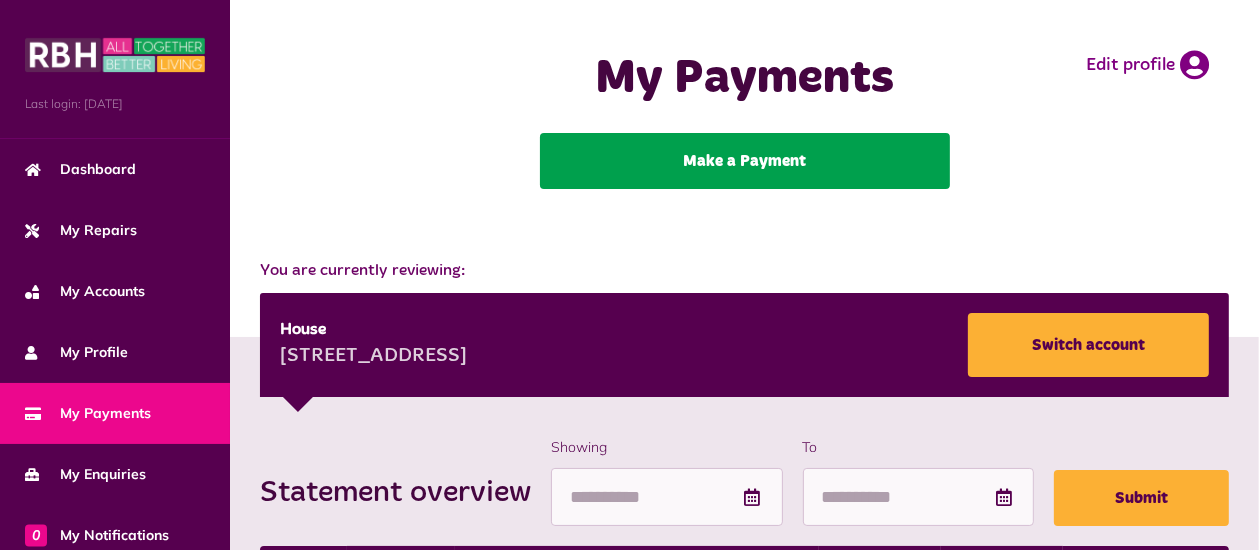 click on "Make a Payment" at bounding box center (745, 161) 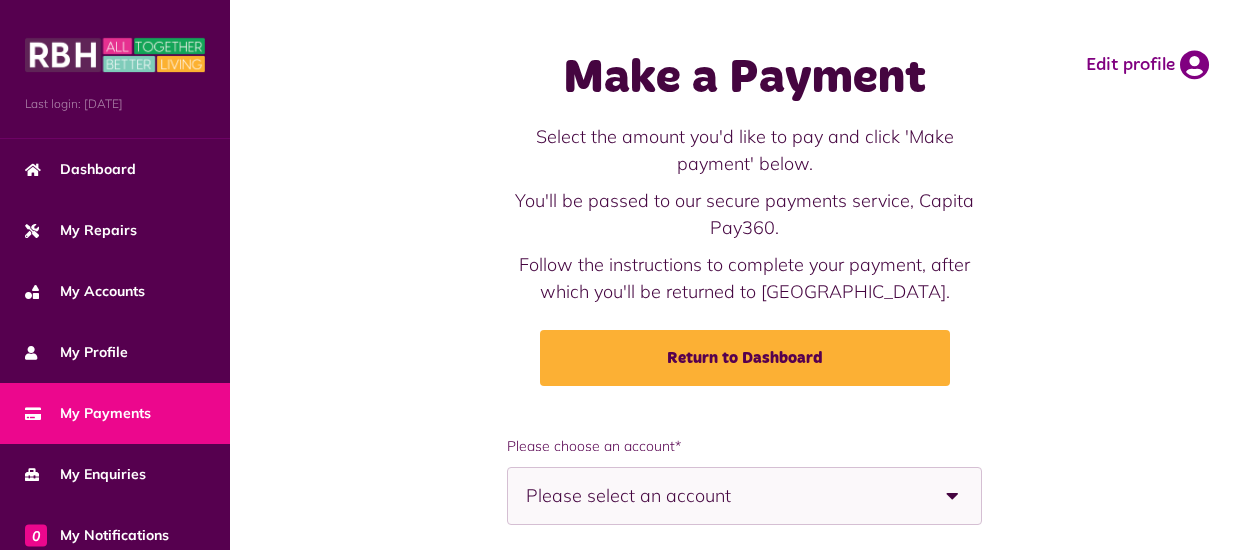 scroll, scrollTop: 211, scrollLeft: 0, axis: vertical 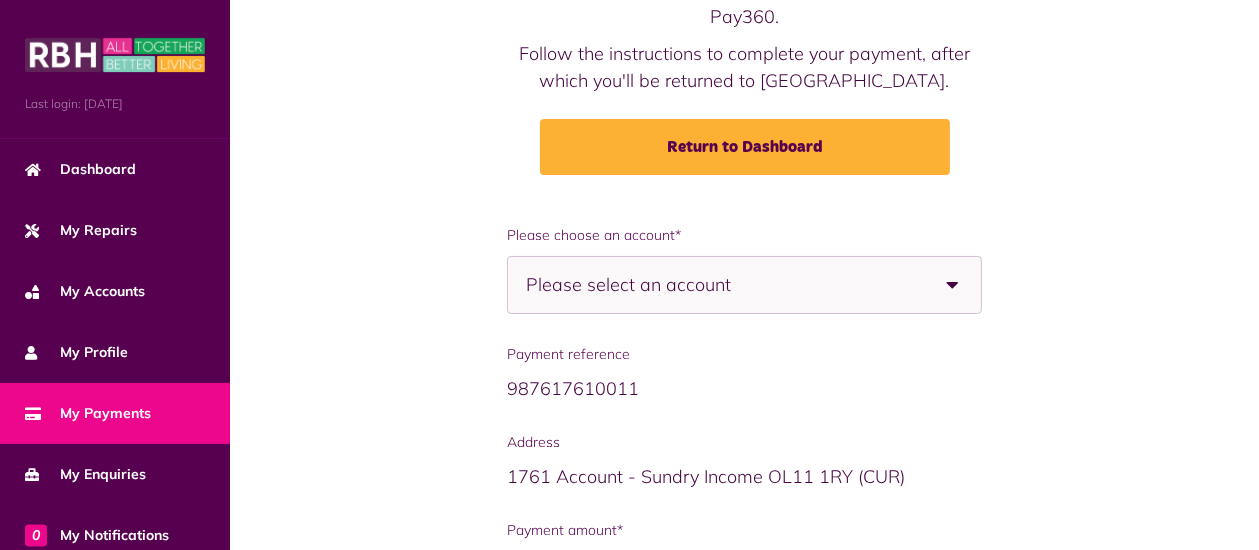click at bounding box center (953, 285) 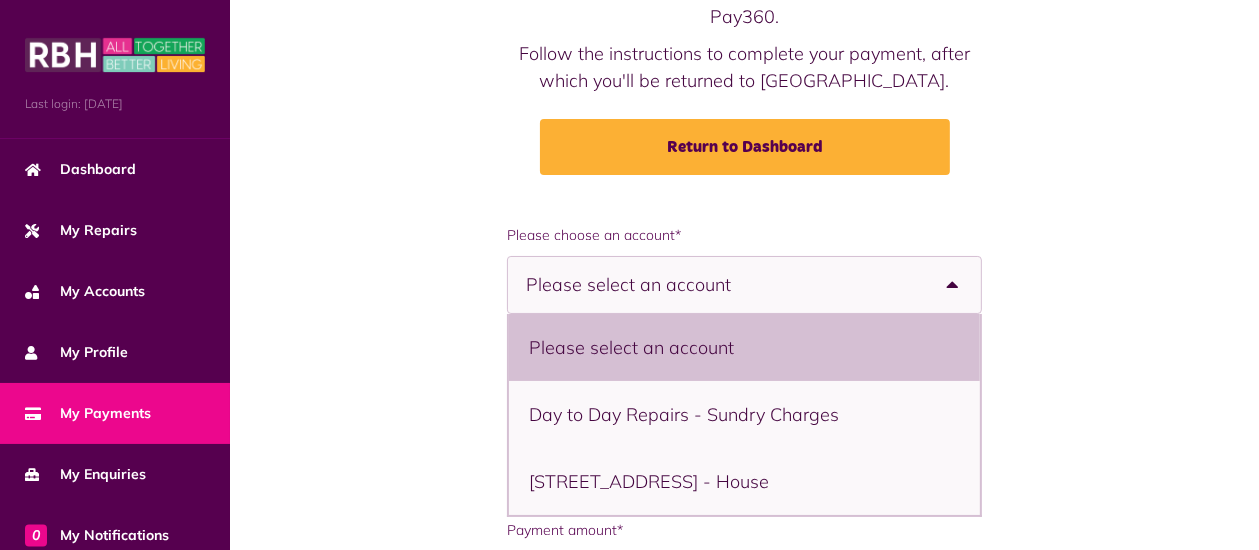 scroll, scrollTop: 6, scrollLeft: 0, axis: vertical 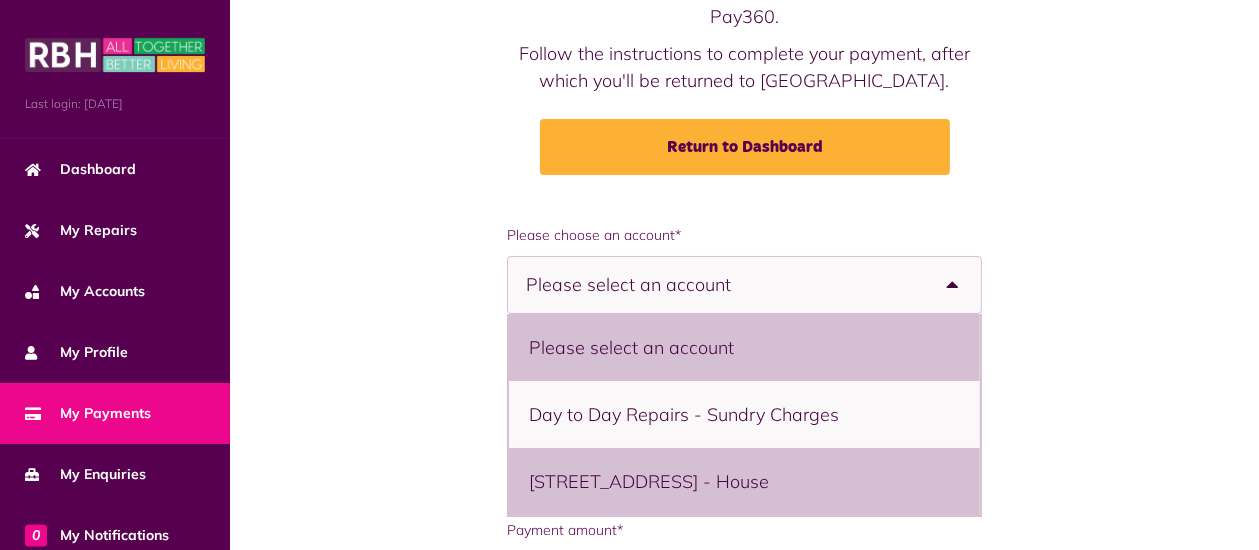 click on "[STREET_ADDRESS] - House" at bounding box center [744, 481] 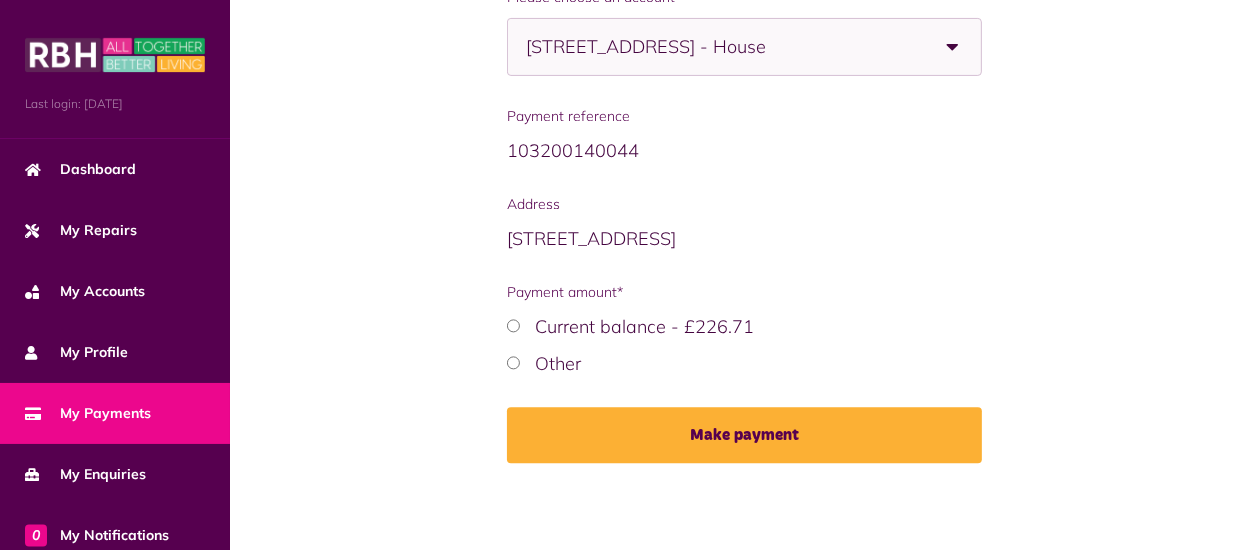 scroll, scrollTop: 452, scrollLeft: 0, axis: vertical 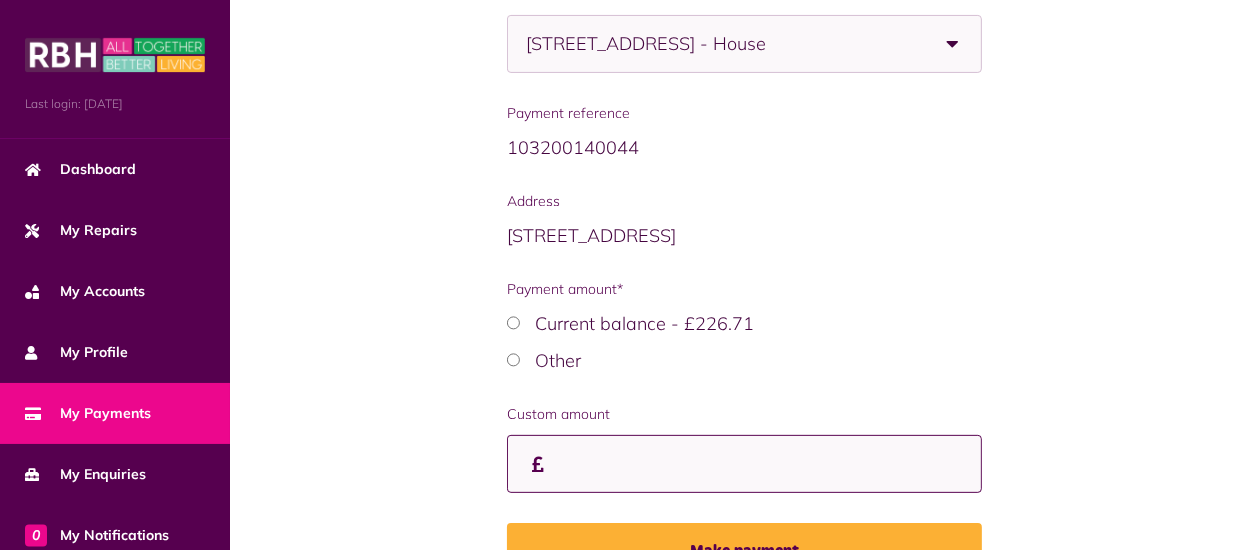 click on "Payment amount*" at bounding box center (0, 0) 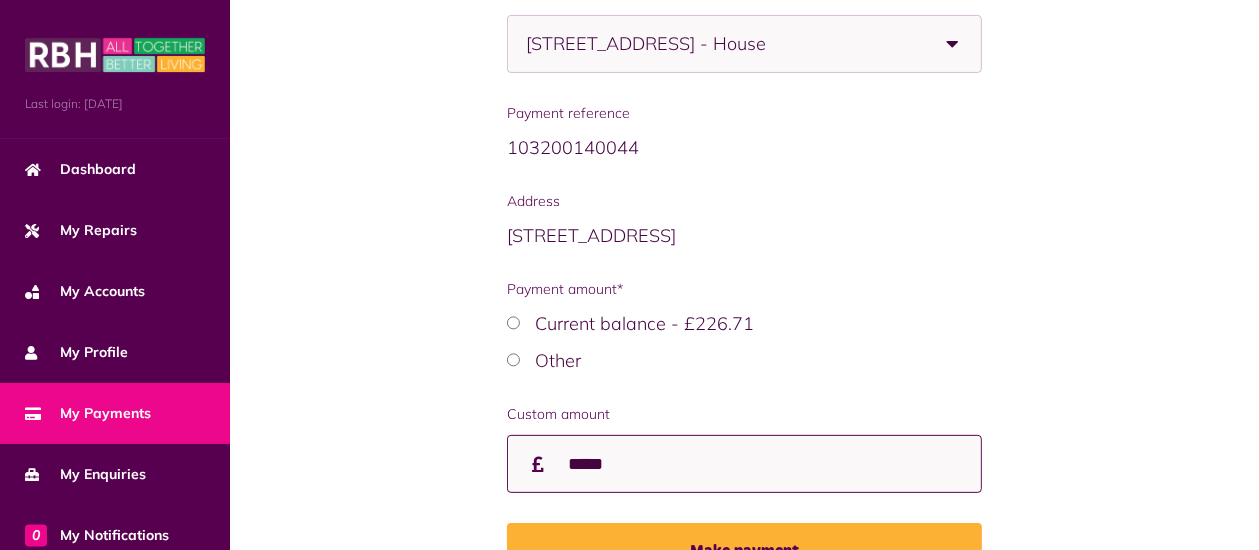 type on "*****" 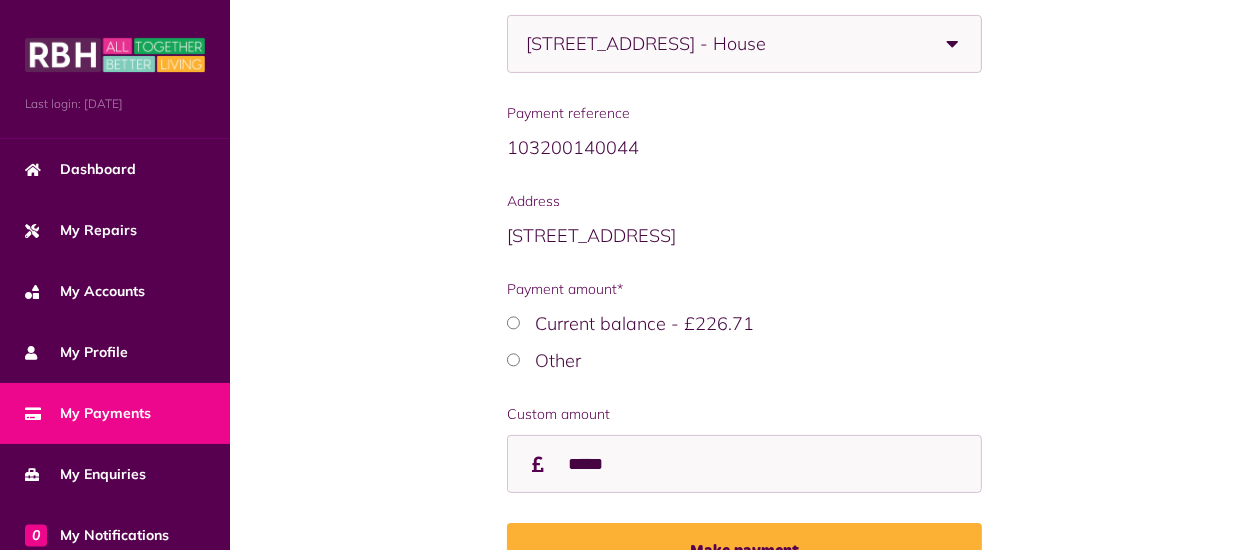 click on "**********" at bounding box center [744, 297] 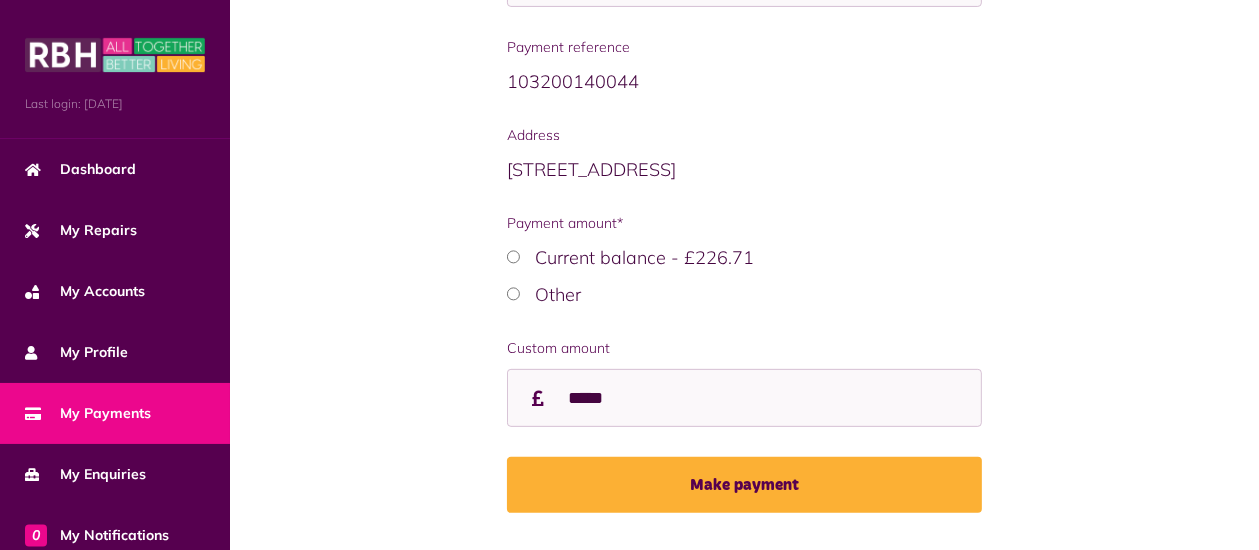 scroll, scrollTop: 573, scrollLeft: 0, axis: vertical 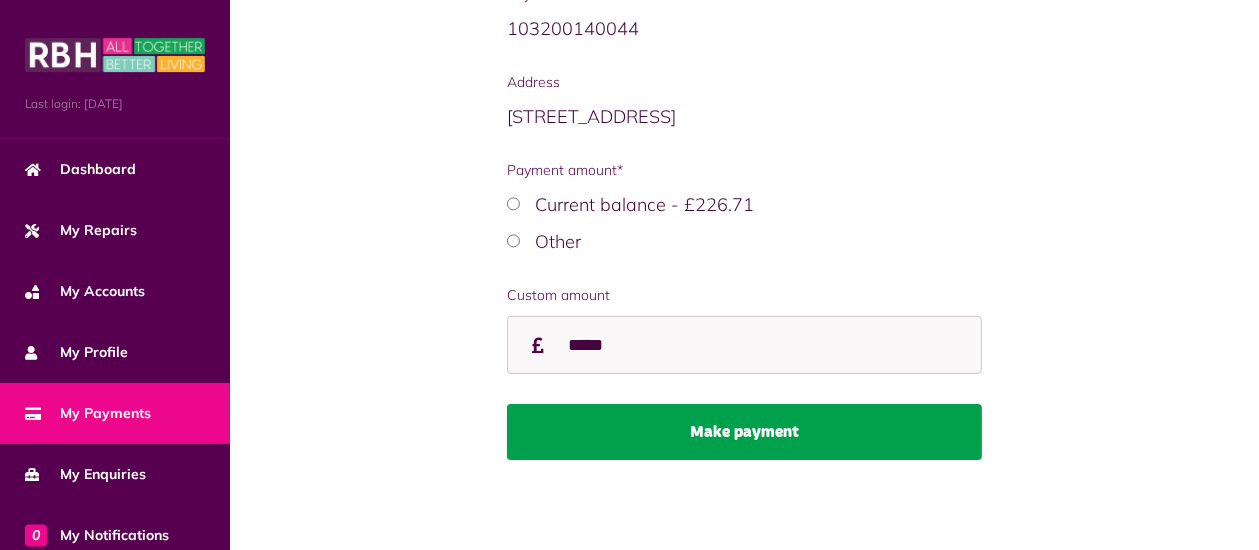 click on "Make payment" at bounding box center [744, 432] 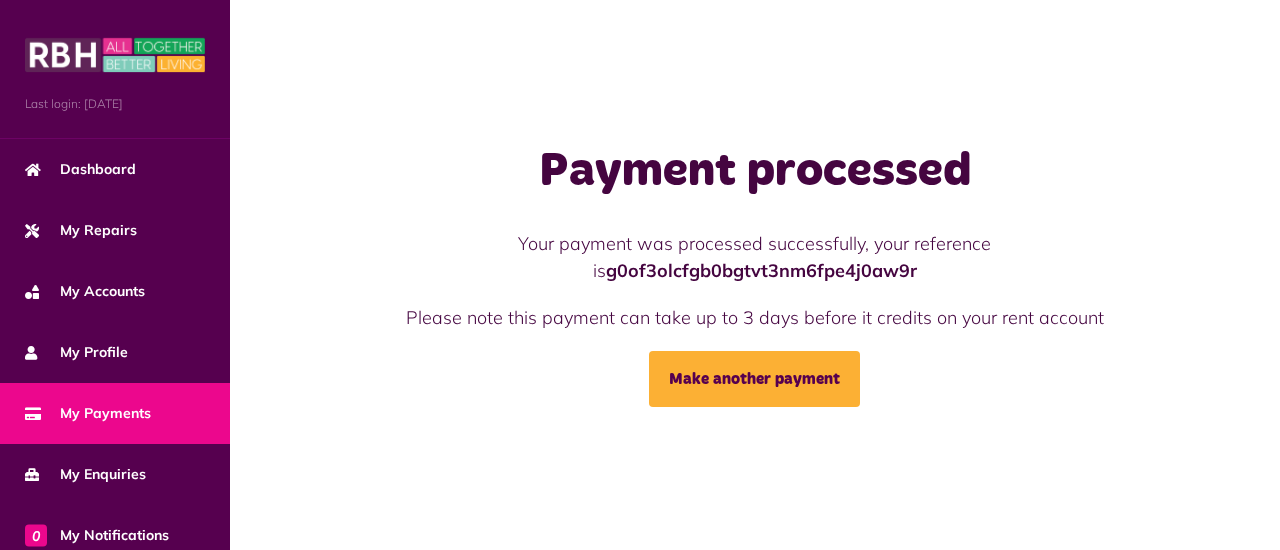 scroll, scrollTop: 0, scrollLeft: 0, axis: both 